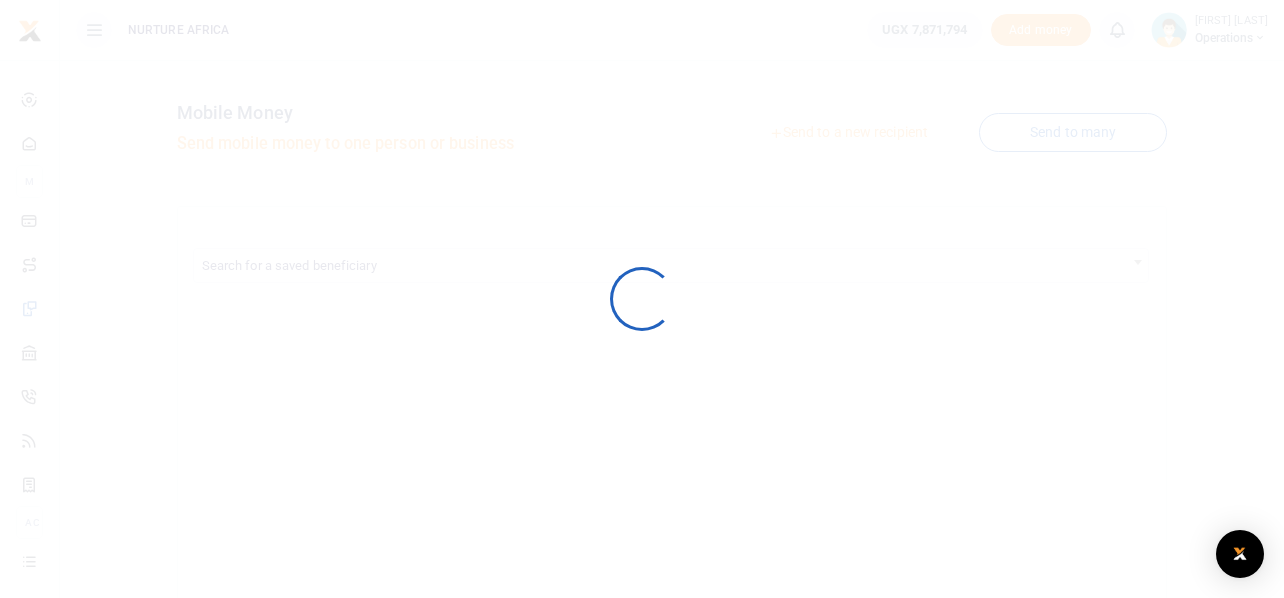 scroll, scrollTop: 0, scrollLeft: 0, axis: both 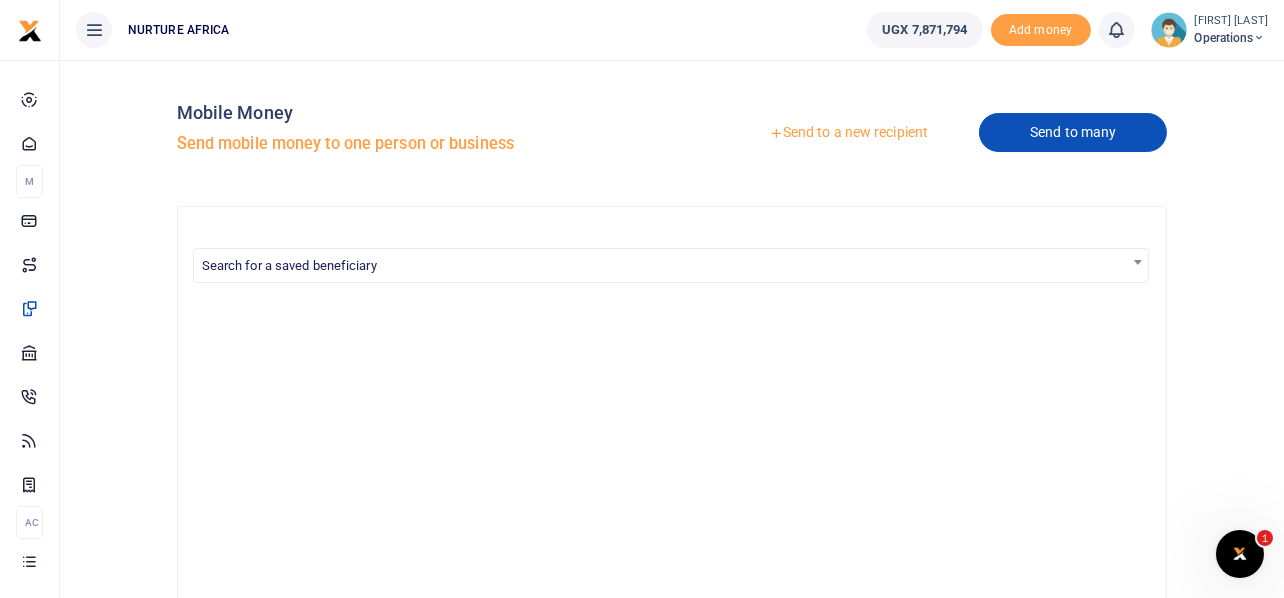 click on "Send to many" at bounding box center (1073, 132) 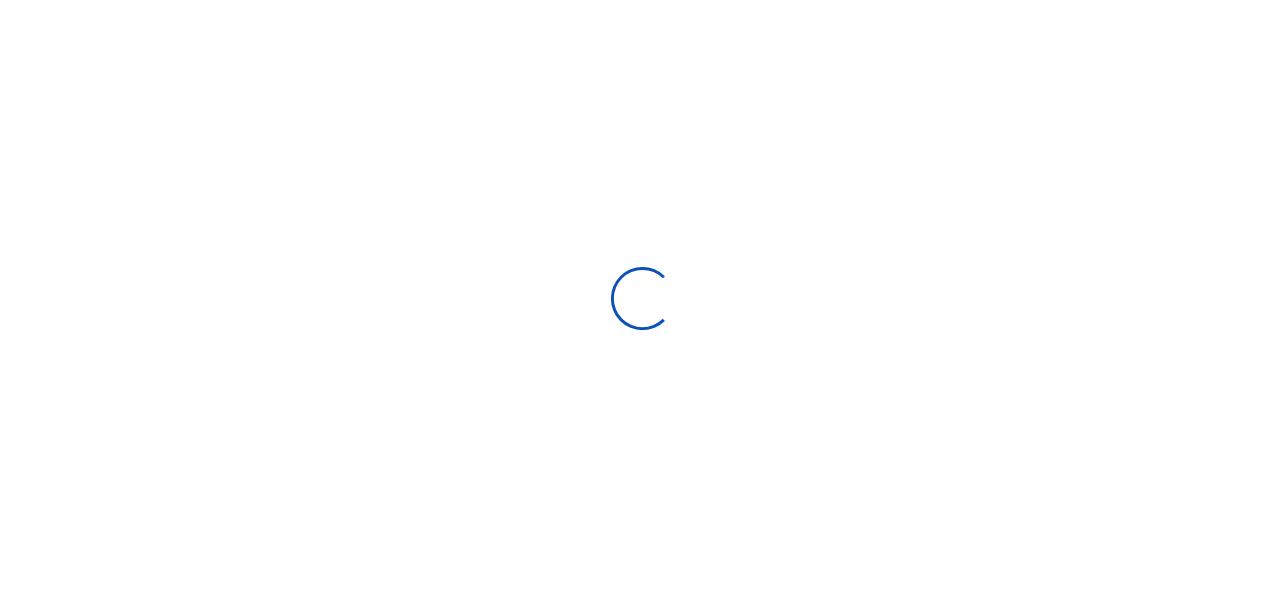 scroll, scrollTop: 0, scrollLeft: 0, axis: both 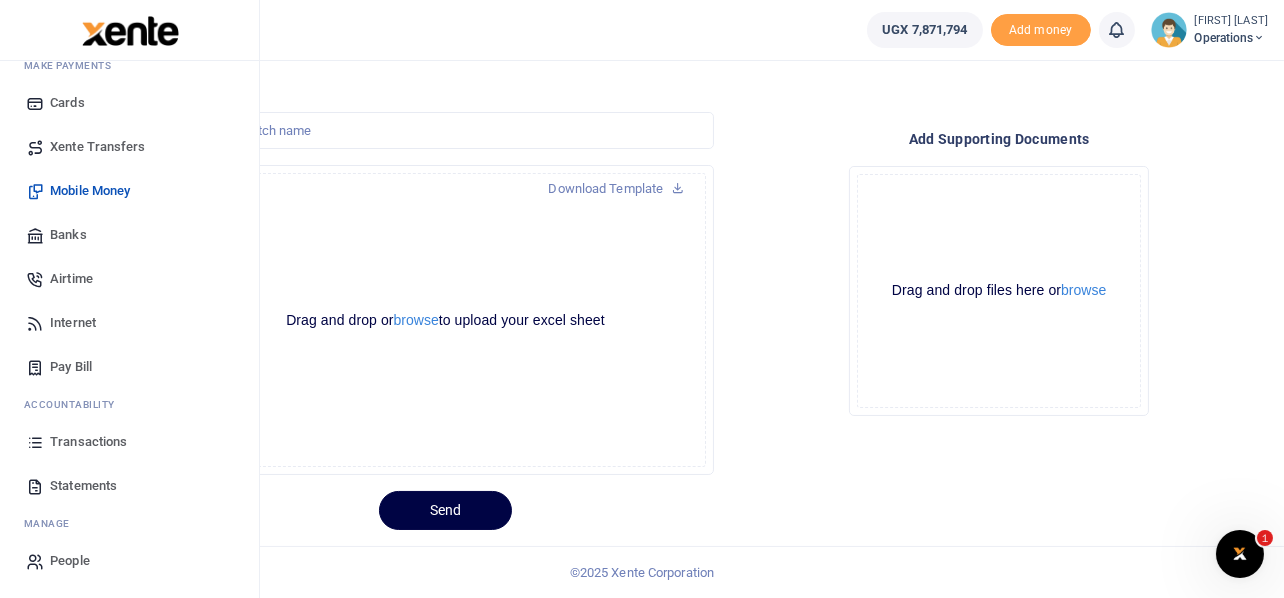 click on "Airtime" at bounding box center [71, 279] 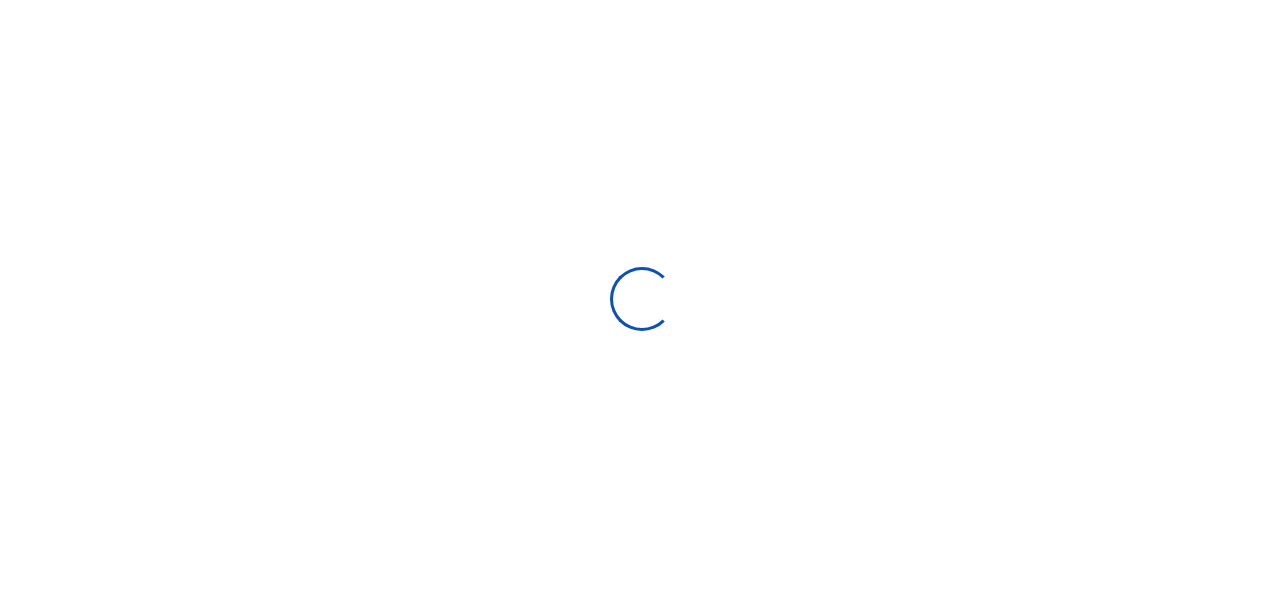 scroll, scrollTop: 0, scrollLeft: 0, axis: both 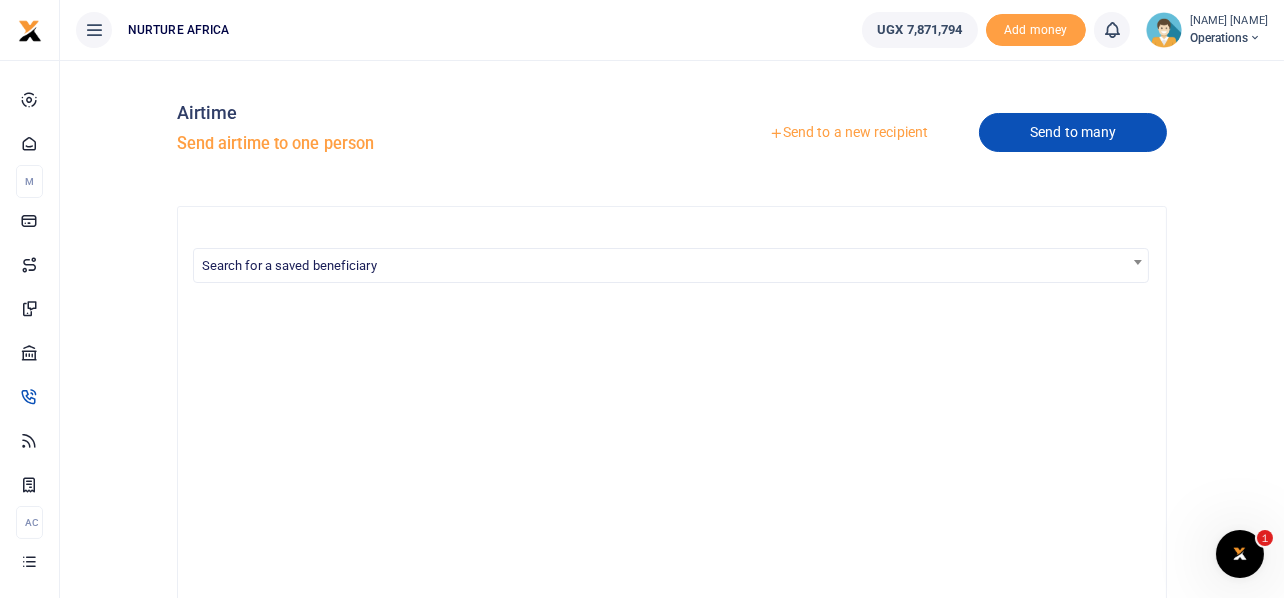 click on "Send to many" at bounding box center [1073, 132] 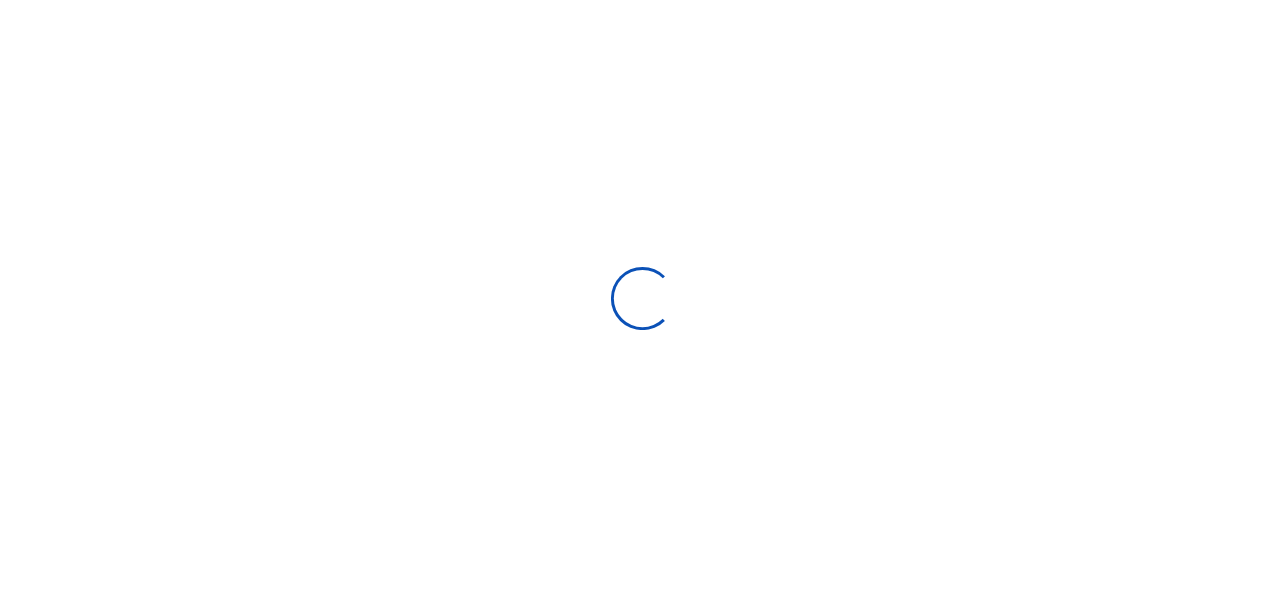 scroll, scrollTop: 0, scrollLeft: 0, axis: both 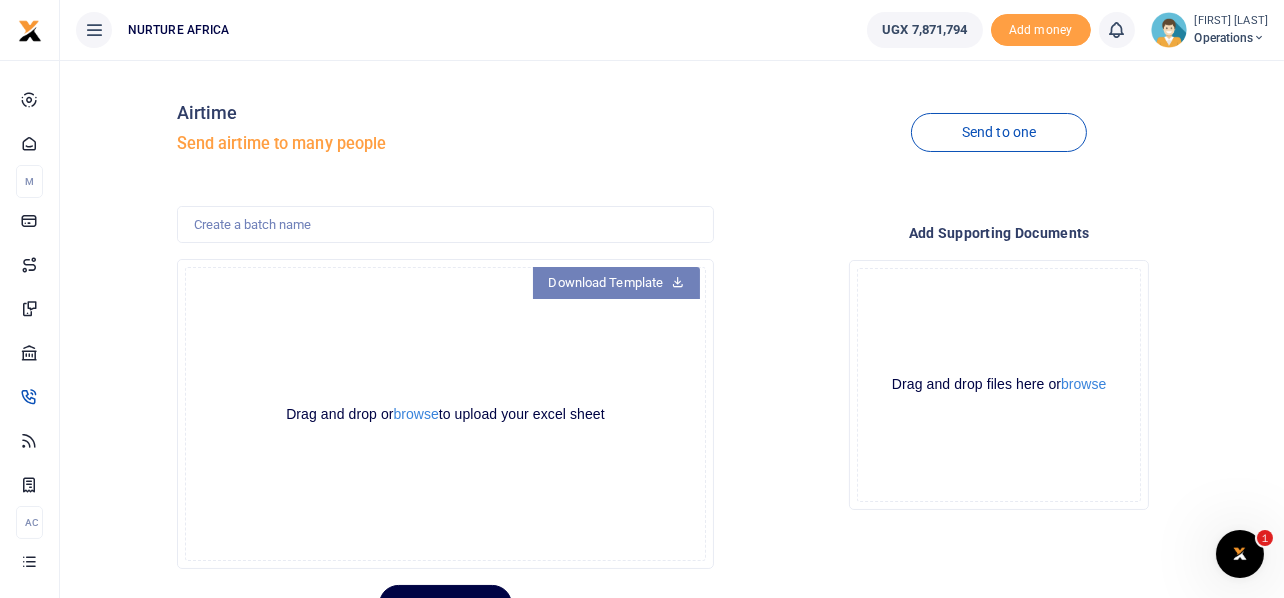 click on "Download Template" at bounding box center [617, 283] 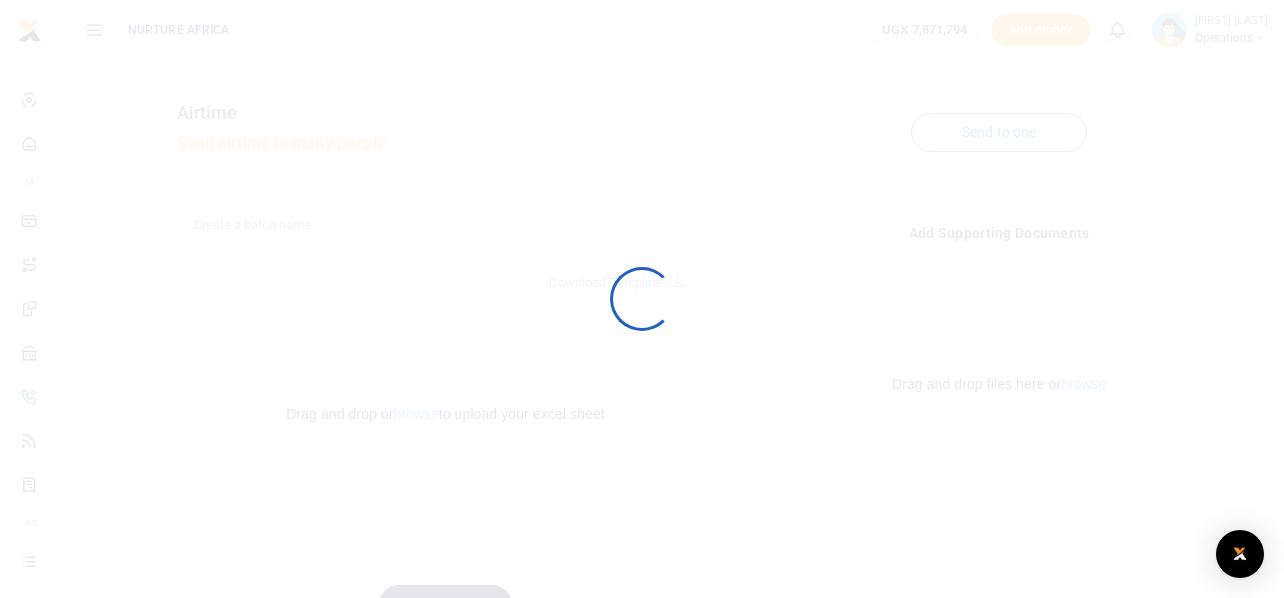 scroll, scrollTop: 0, scrollLeft: 0, axis: both 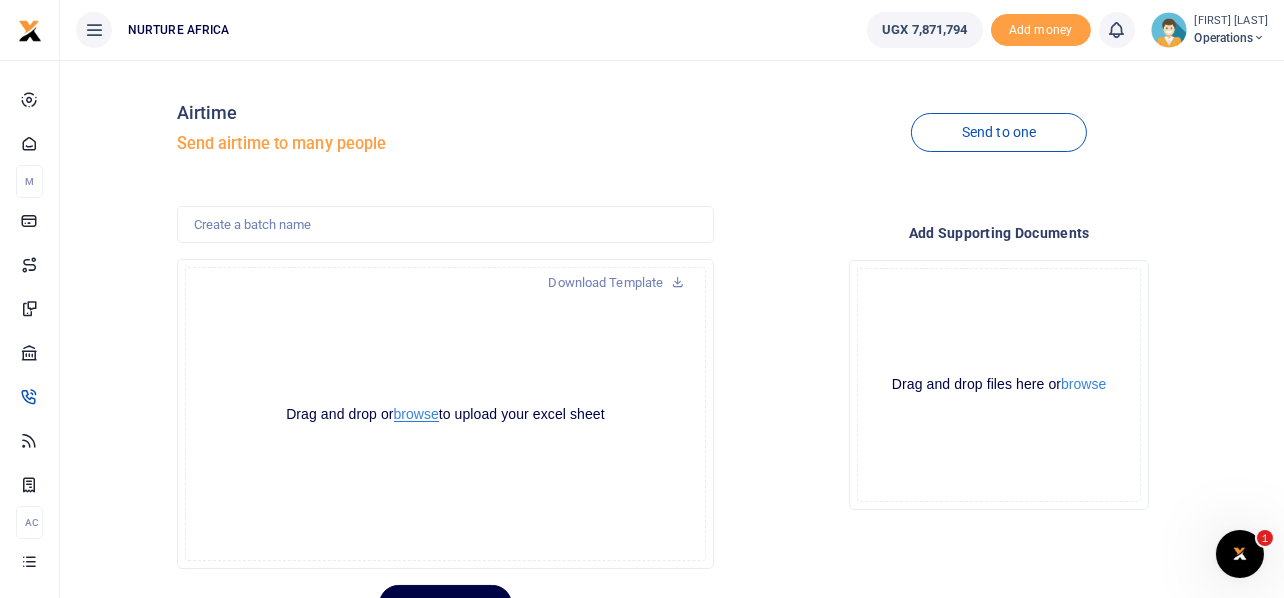 click on "browse" at bounding box center [416, 414] 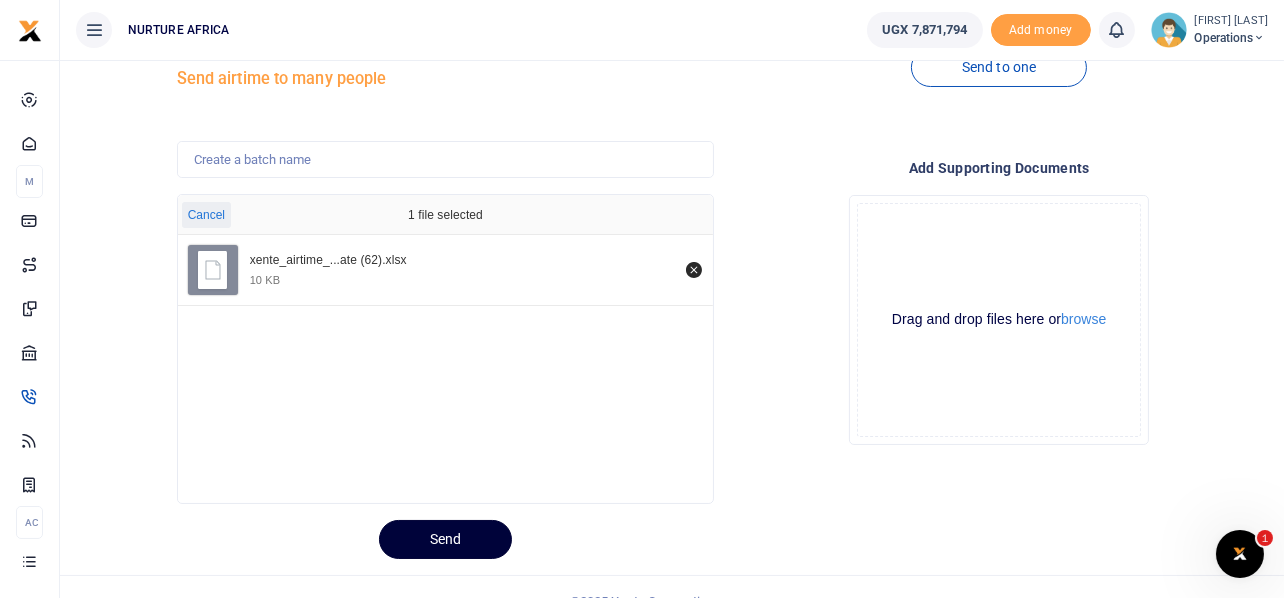 scroll, scrollTop: 94, scrollLeft: 0, axis: vertical 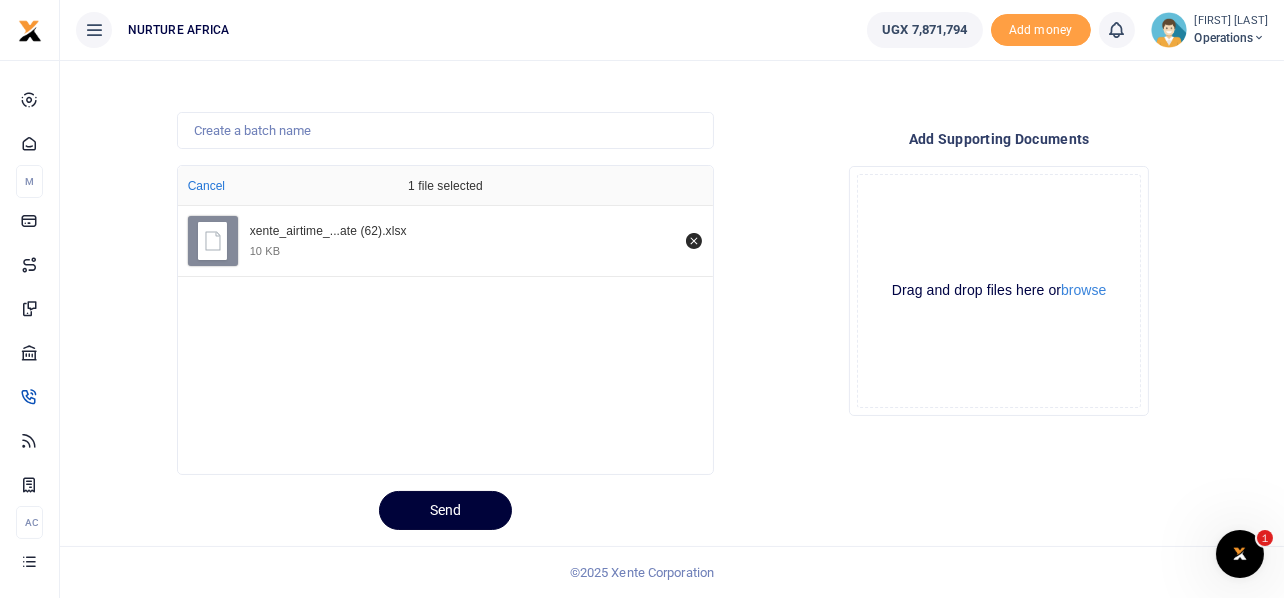 click on "Send" at bounding box center (445, 510) 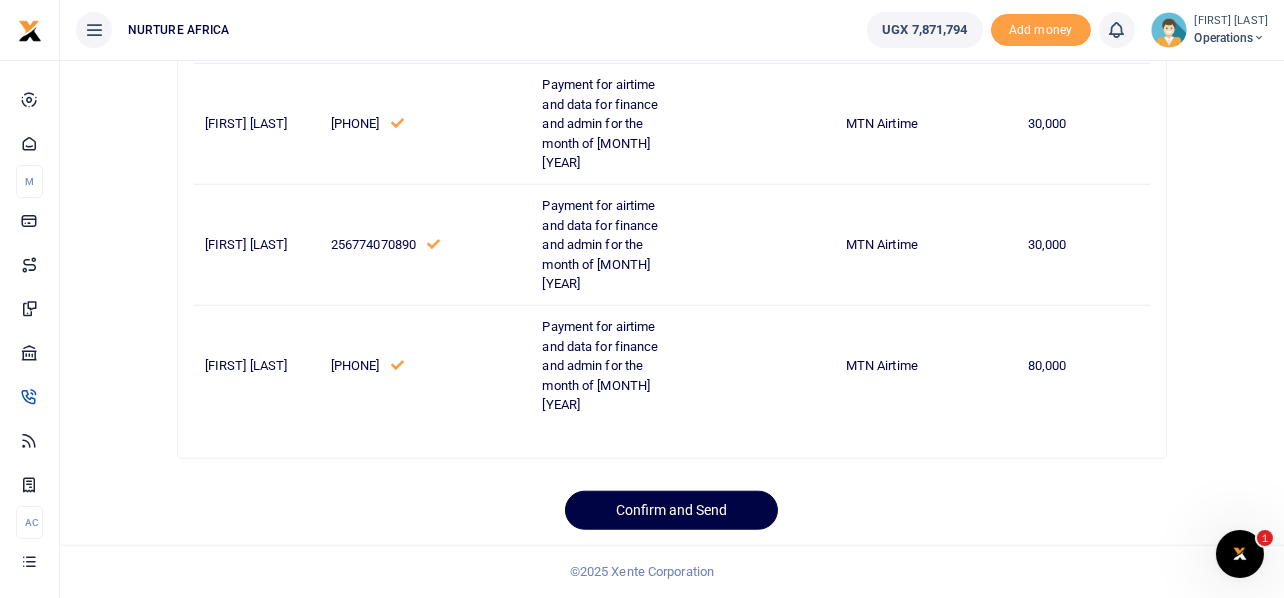 scroll, scrollTop: 3224, scrollLeft: 0, axis: vertical 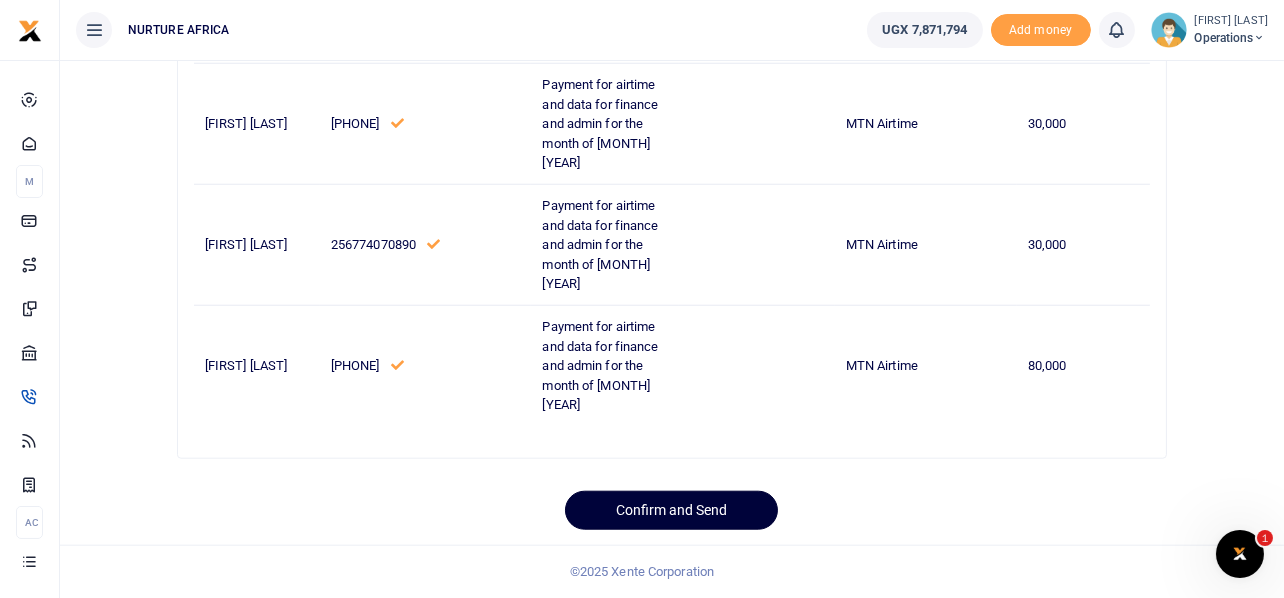 click on "Confirm and Send" at bounding box center [671, 510] 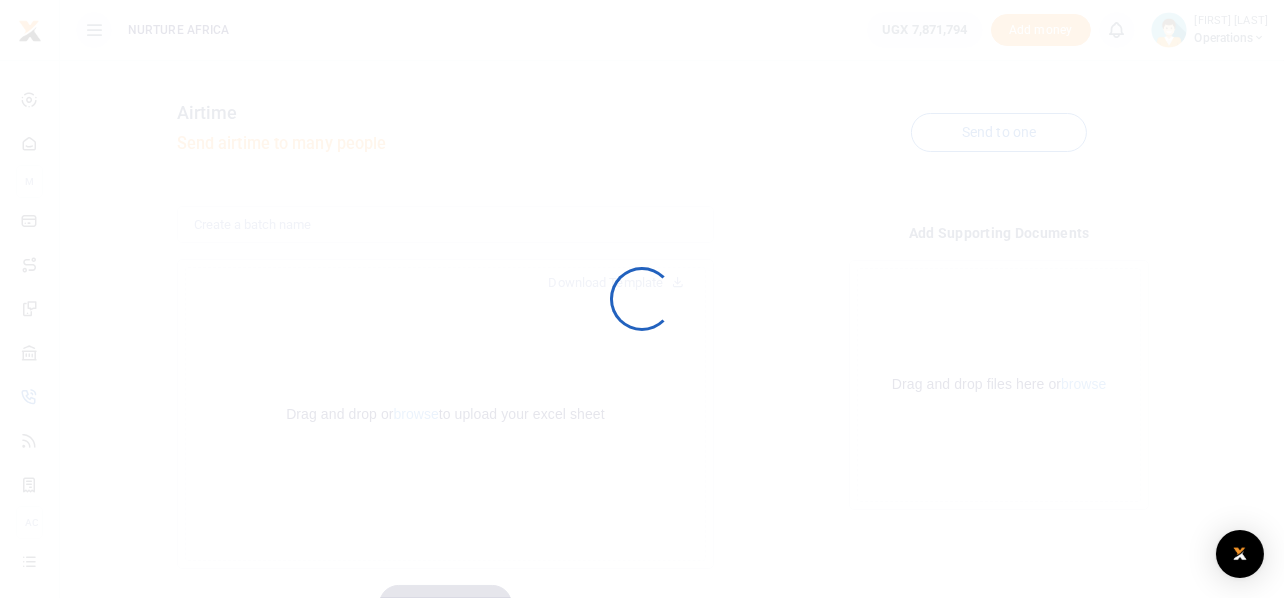scroll, scrollTop: 94, scrollLeft: 0, axis: vertical 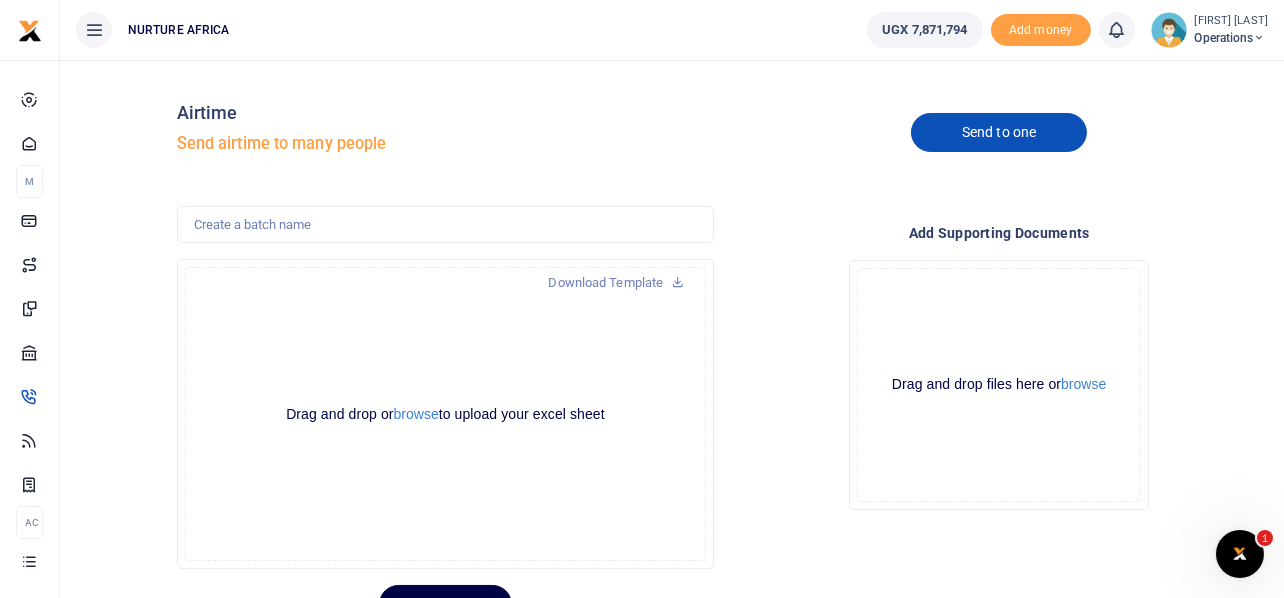click on "Send to one" at bounding box center (999, 132) 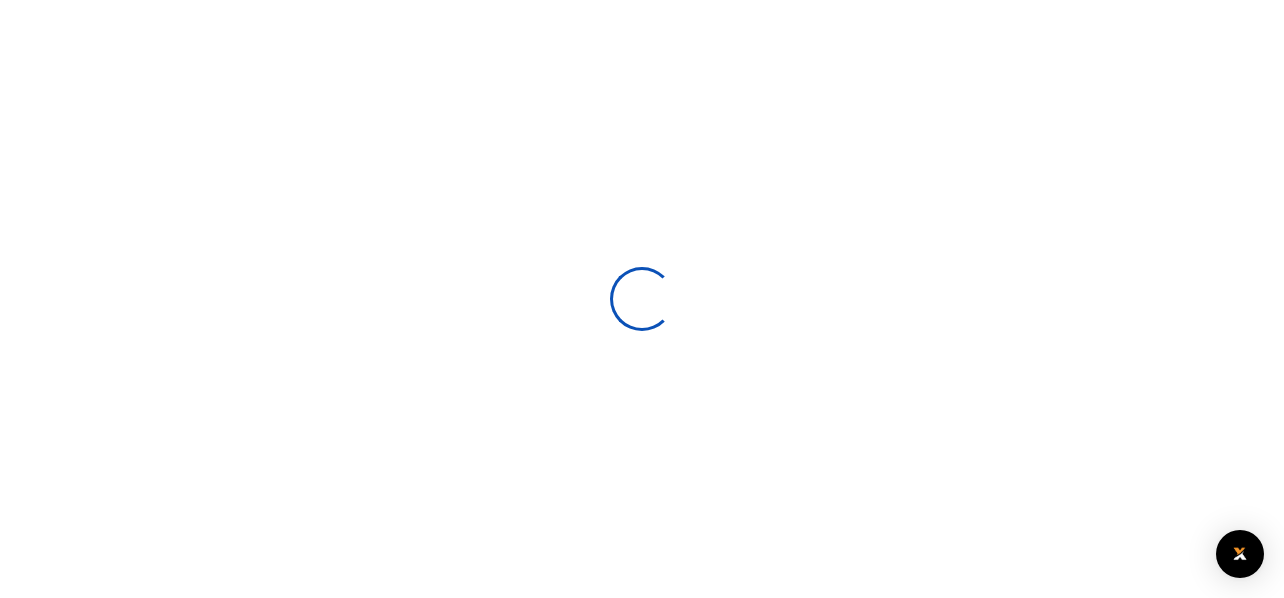 select 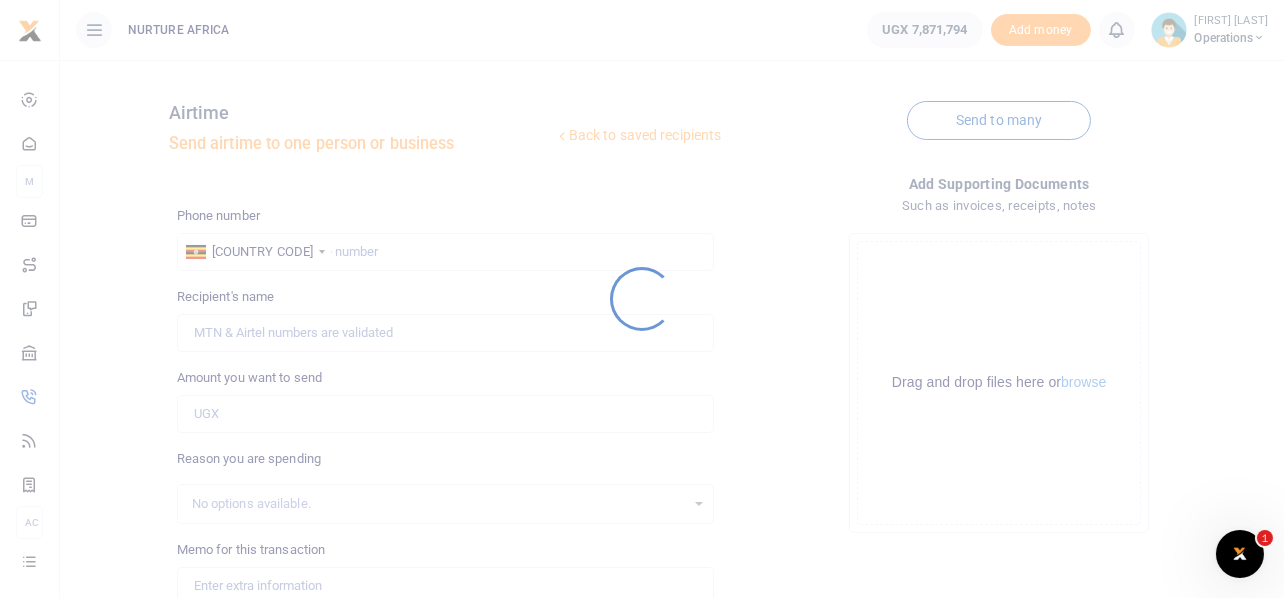 scroll, scrollTop: 0, scrollLeft: 0, axis: both 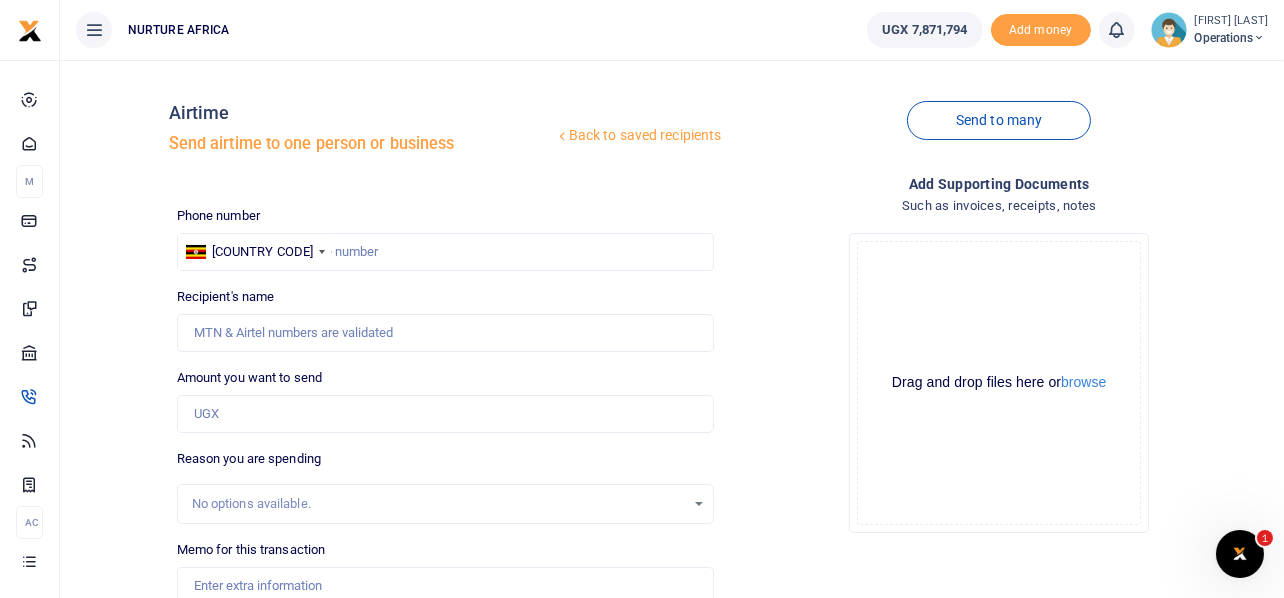 click at bounding box center (642, 299) 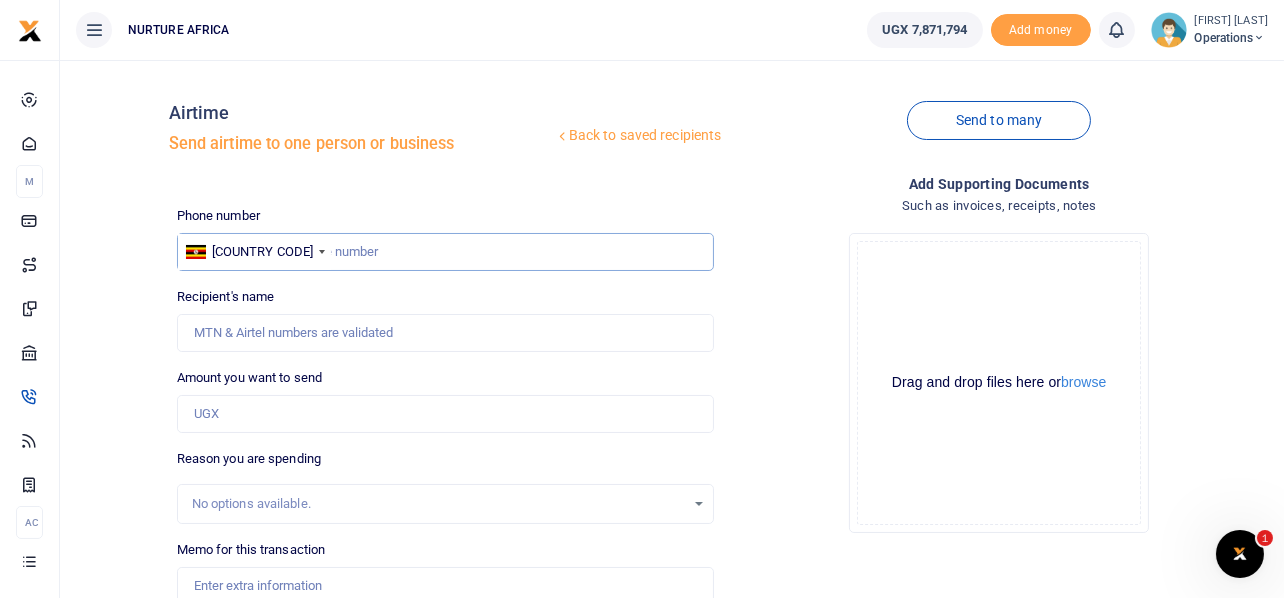 click at bounding box center (446, 252) 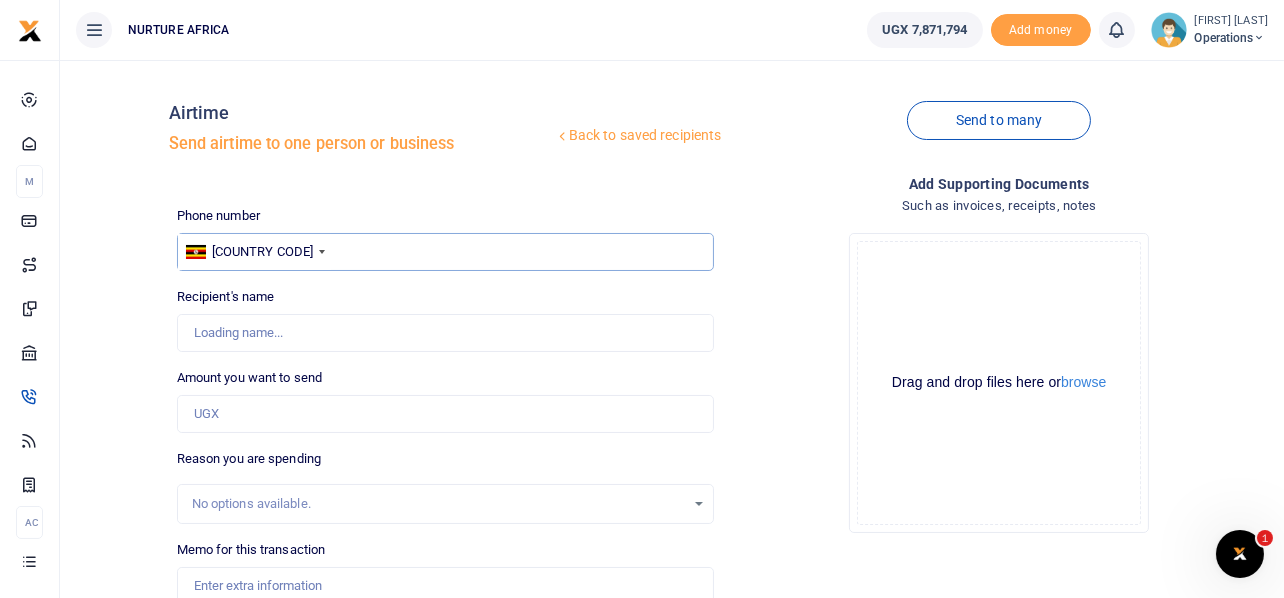 type on "703348831" 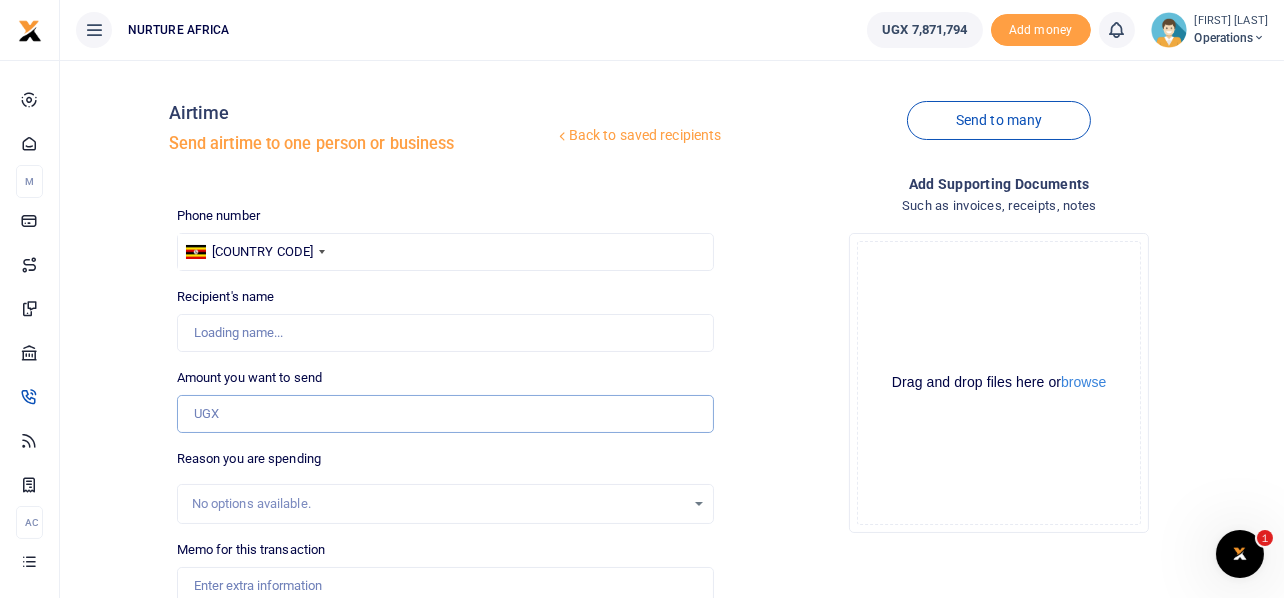 click on "Amount you want to send" at bounding box center [446, 414] 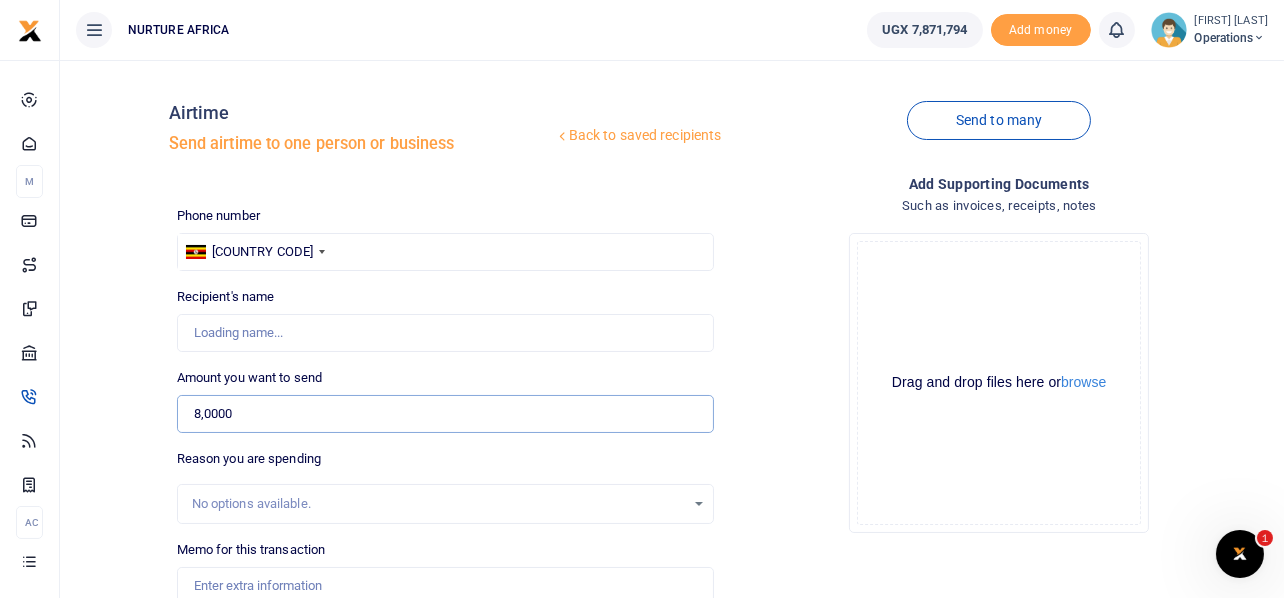 type on "80,000" 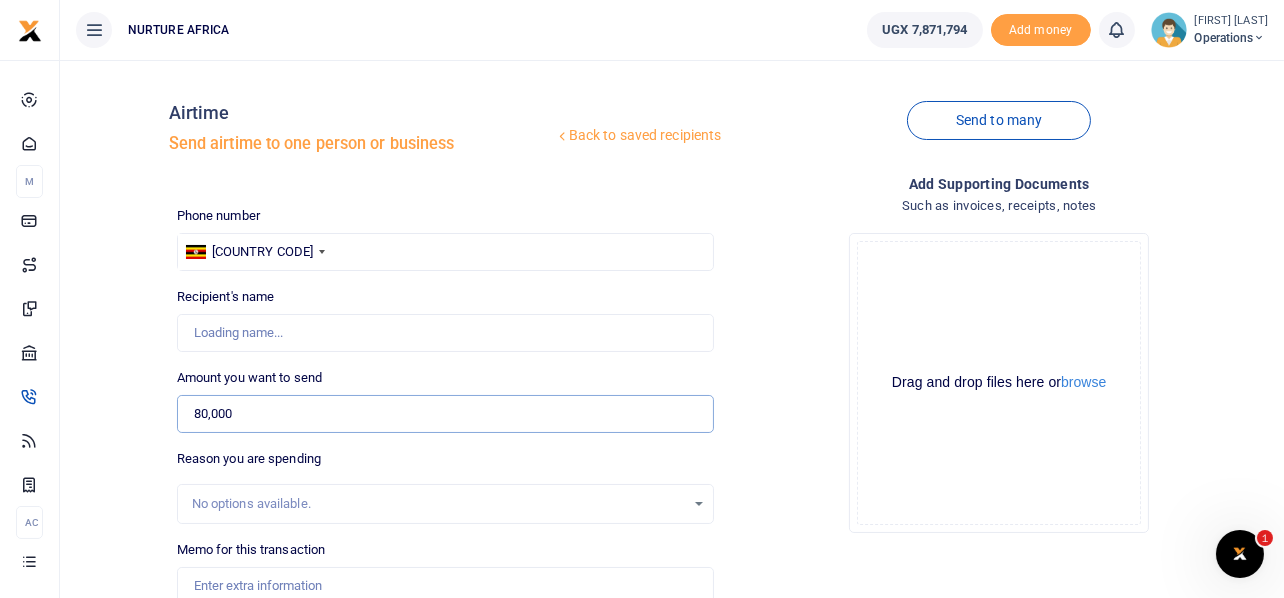 type on "Joan Nakiryowa" 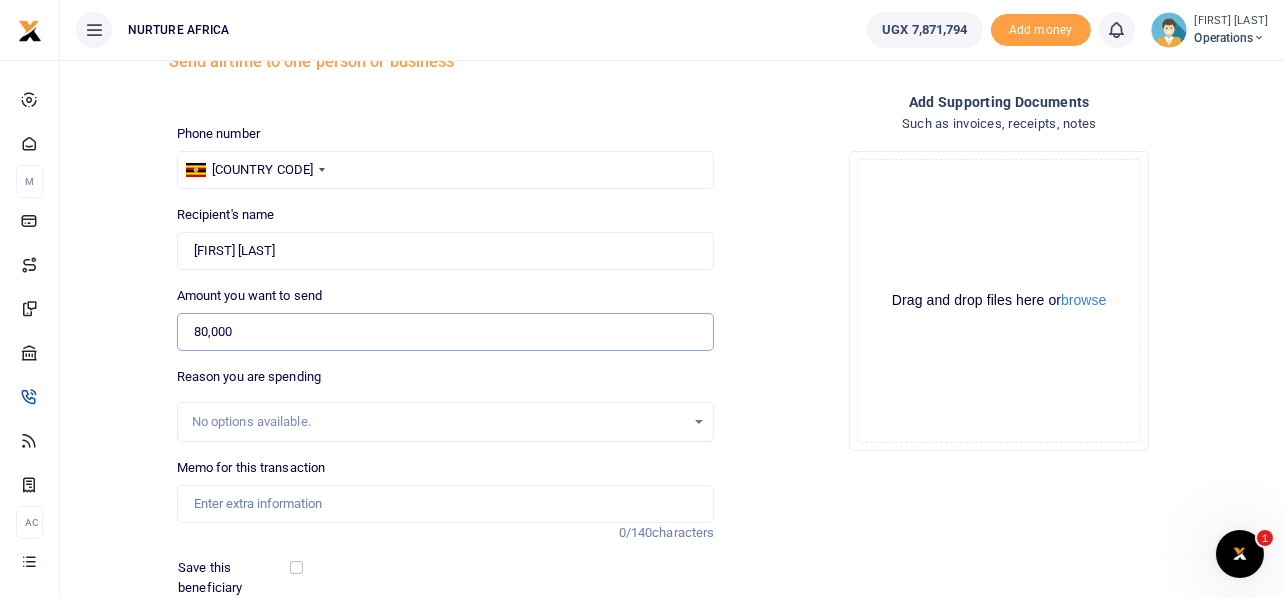 scroll, scrollTop: 199, scrollLeft: 0, axis: vertical 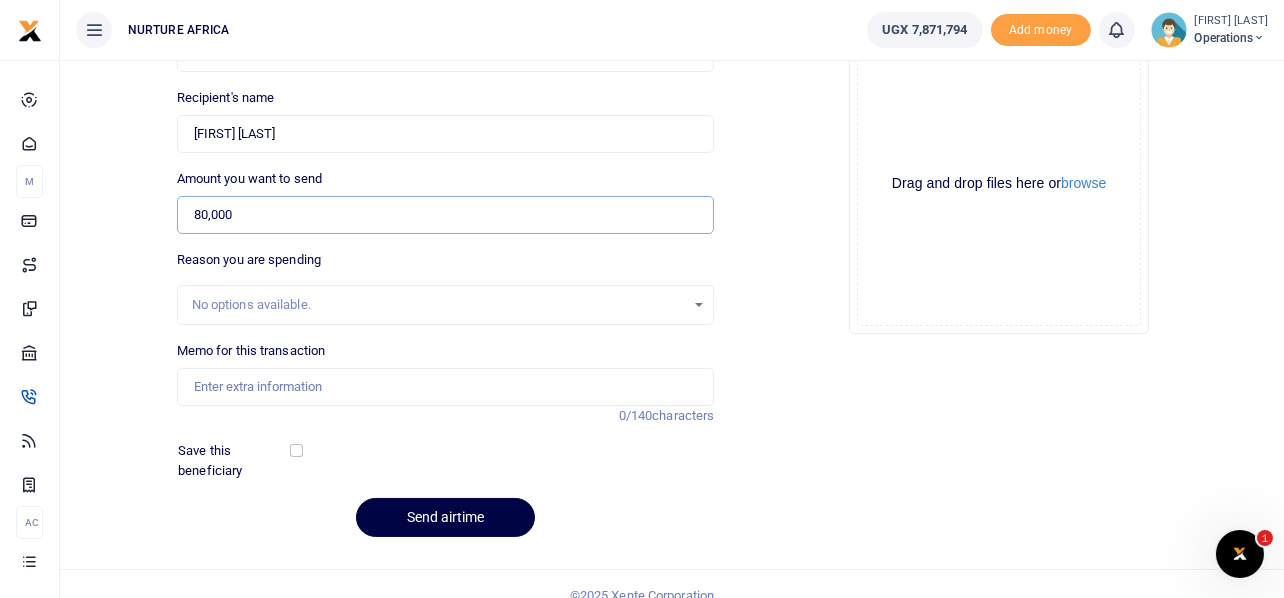 type on "80,000" 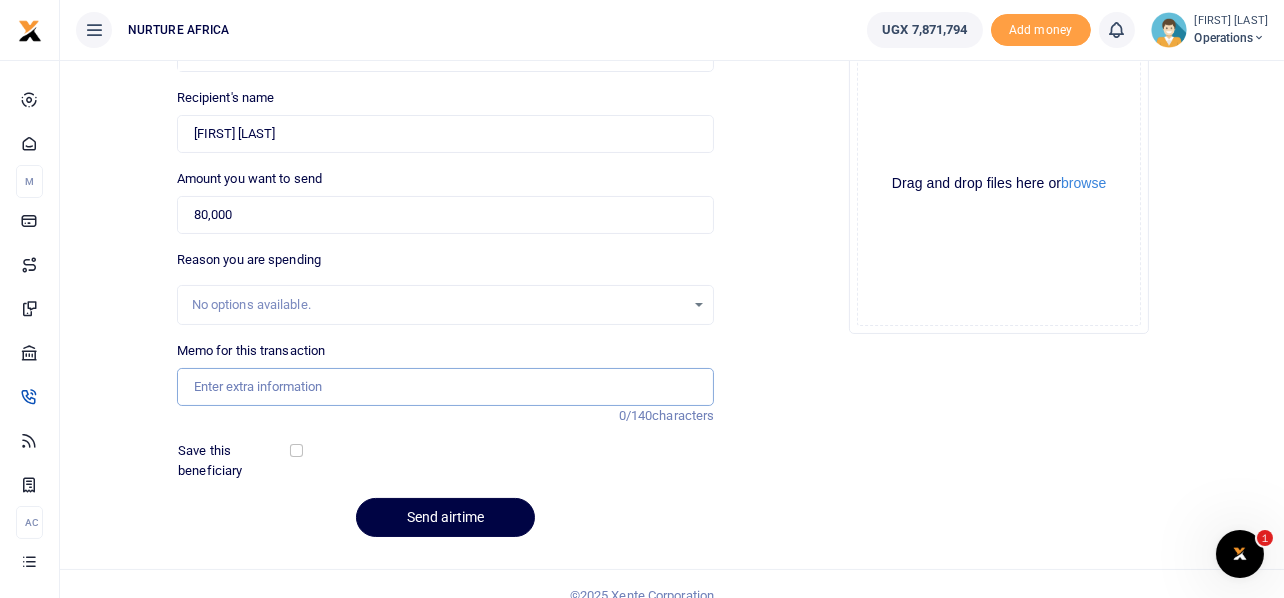 click on "Memo for this transaction" at bounding box center [446, 387] 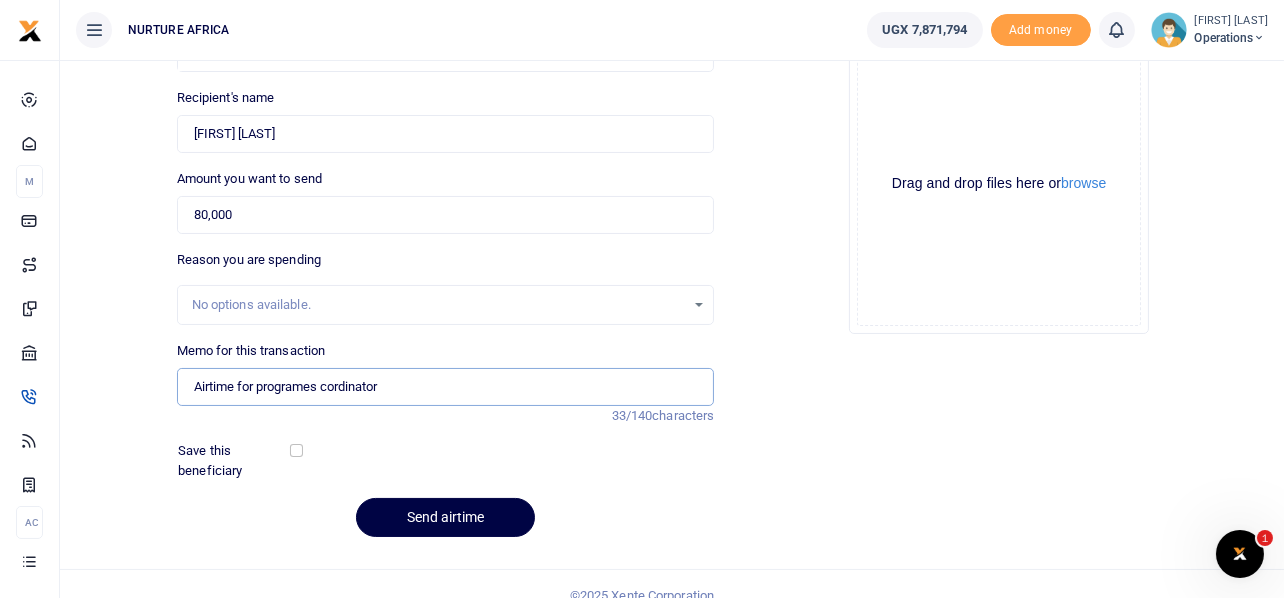 click on "Airtime for programes cordinator" at bounding box center (446, 387) 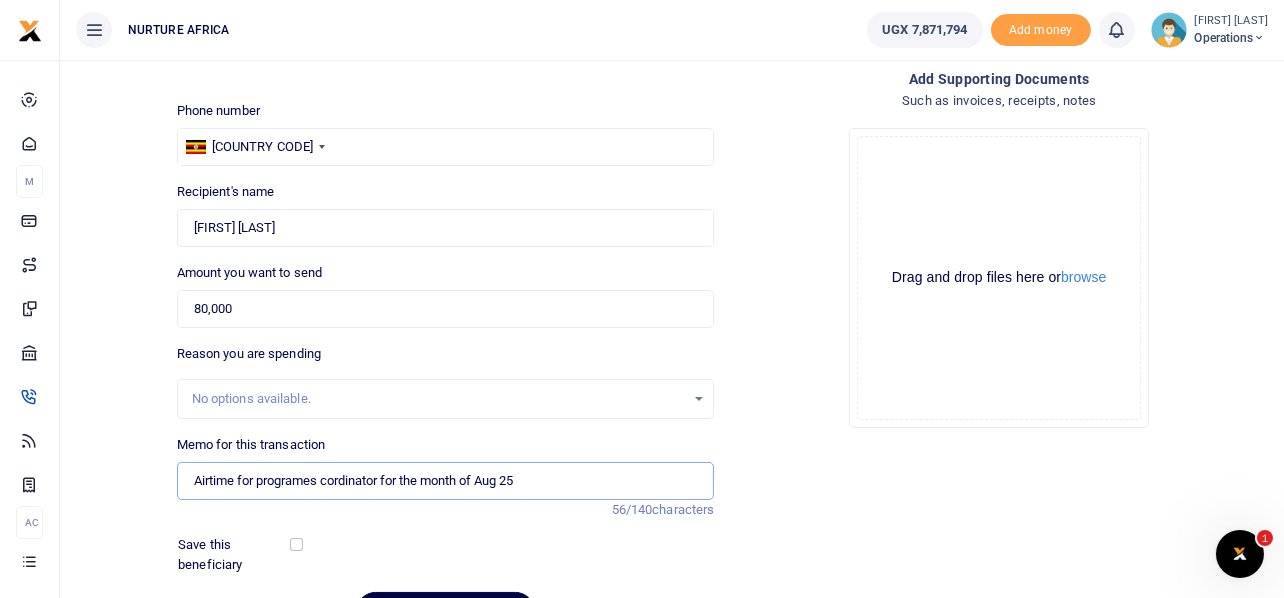 scroll, scrollTop: 221, scrollLeft: 0, axis: vertical 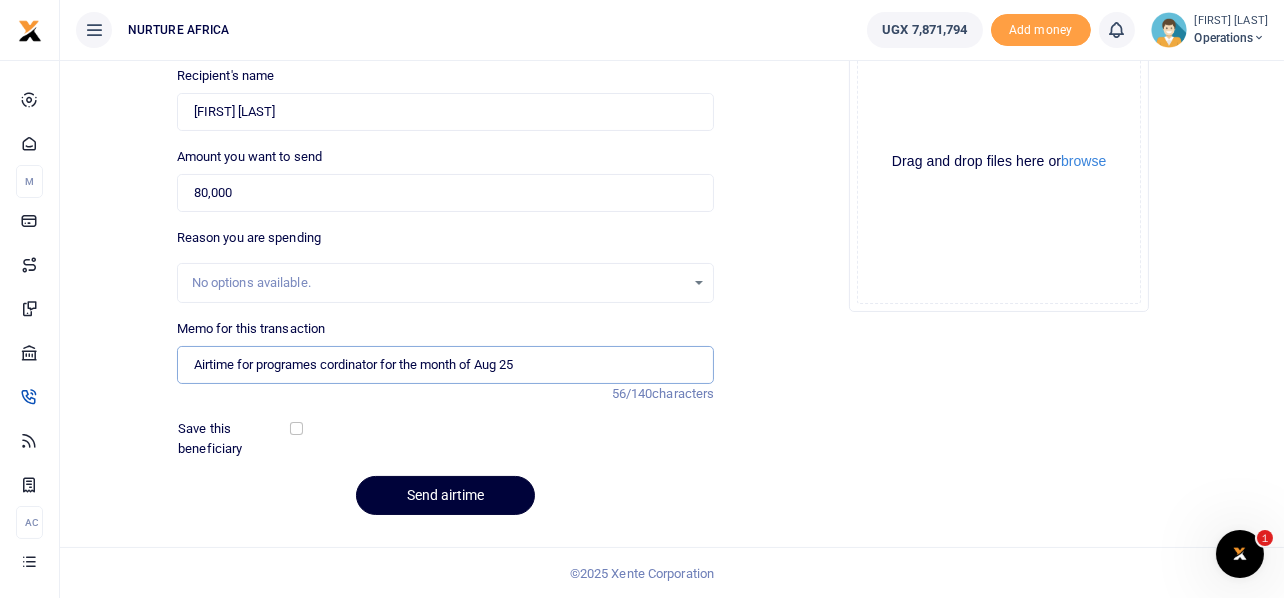 type on "Airtime for programes cordinator for the month of Aug 25" 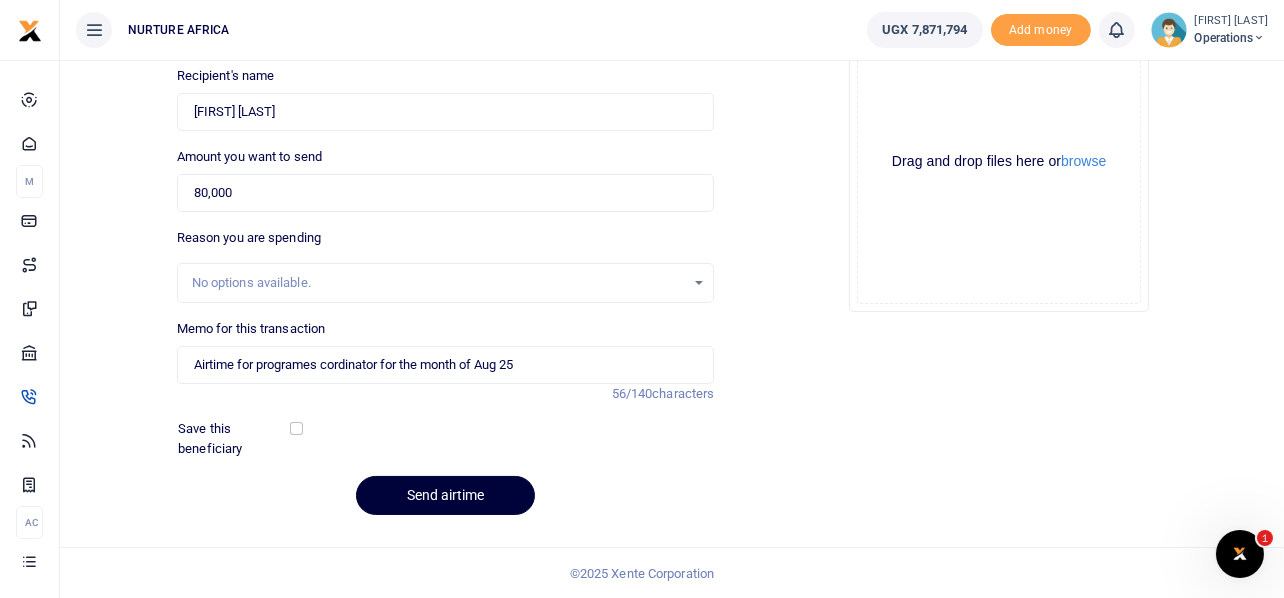 click on "Send airtime" at bounding box center (445, 495) 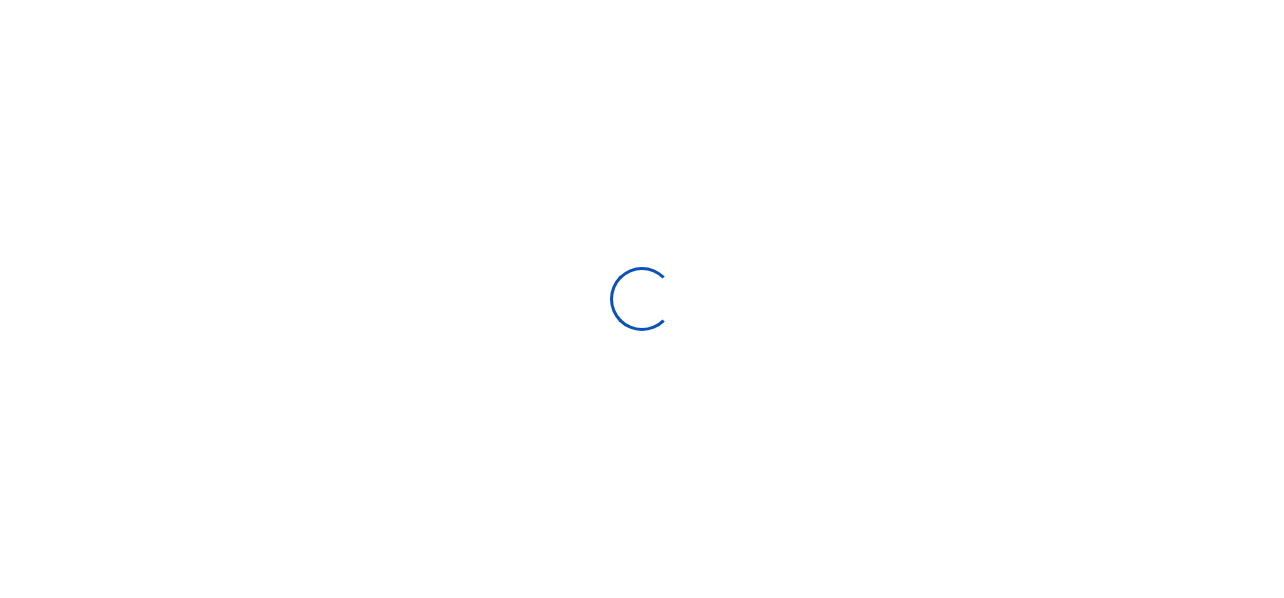 scroll, scrollTop: 219, scrollLeft: 0, axis: vertical 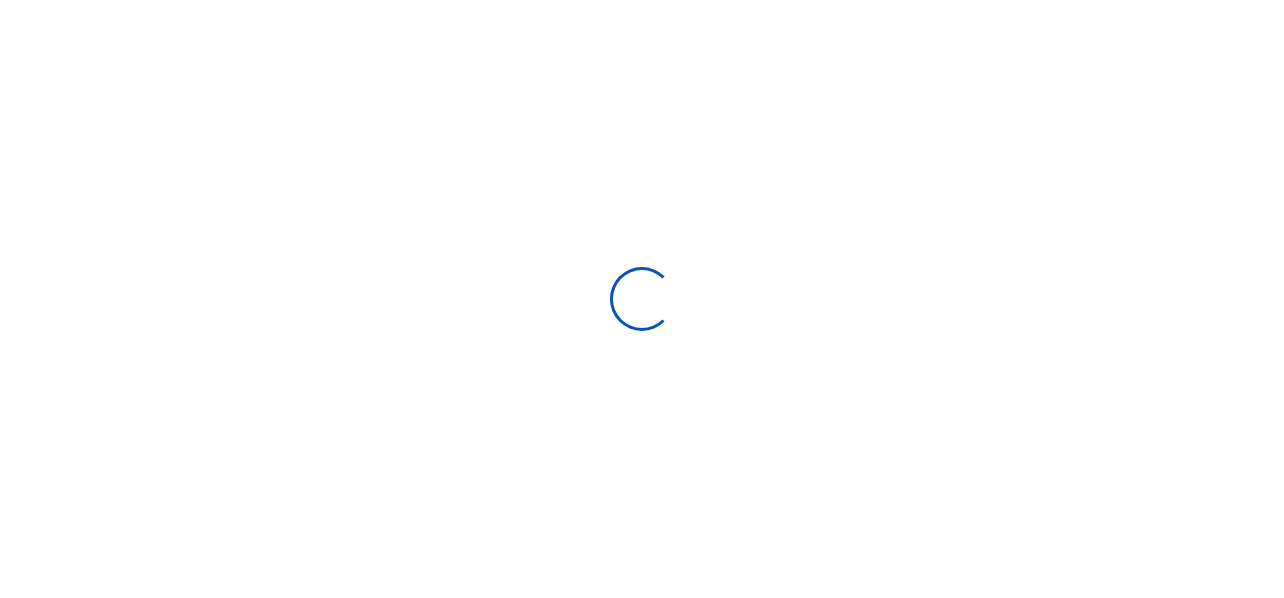 select 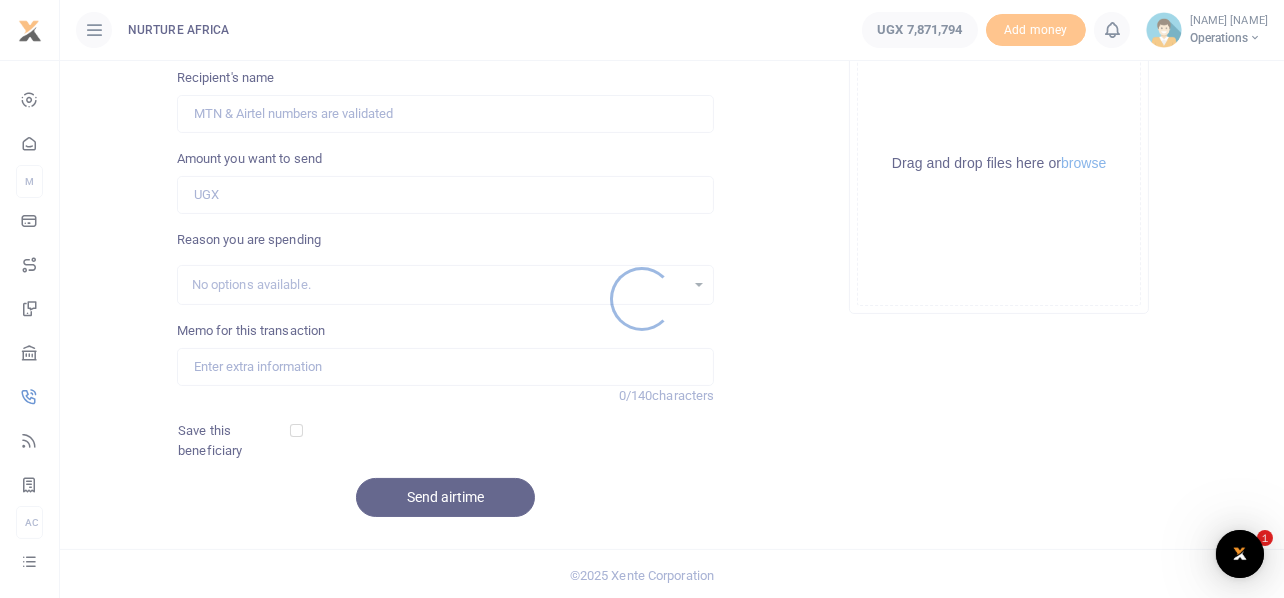 scroll, scrollTop: 0, scrollLeft: 0, axis: both 